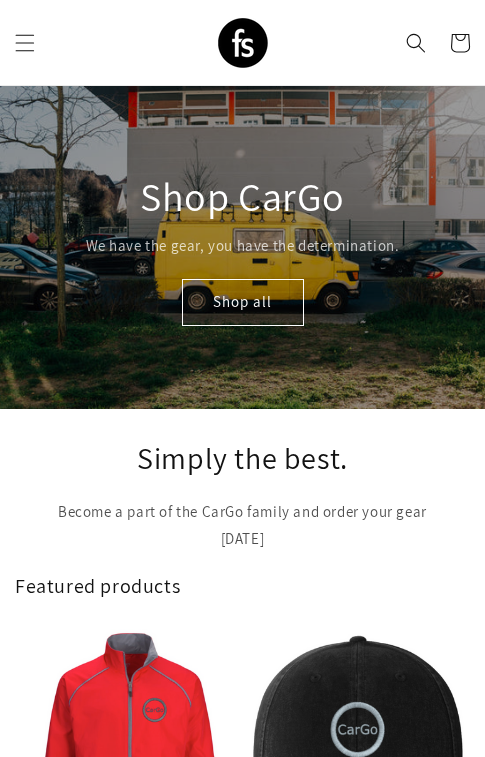 scroll, scrollTop: 0, scrollLeft: 0, axis: both 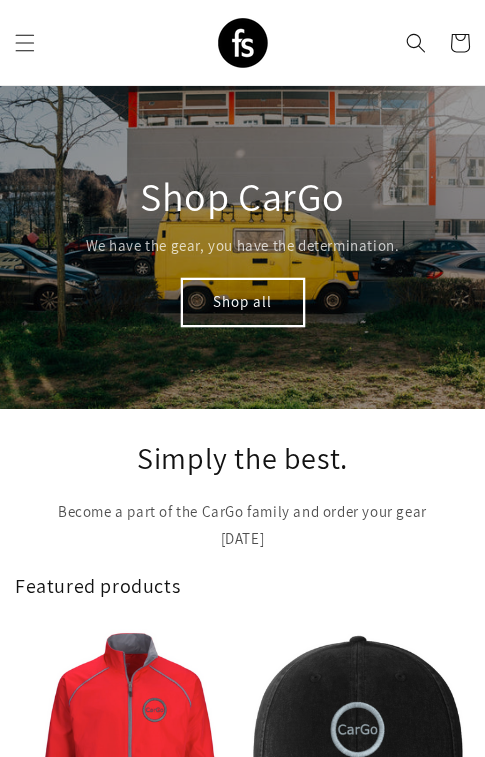 click on "Shop all" at bounding box center [243, 302] 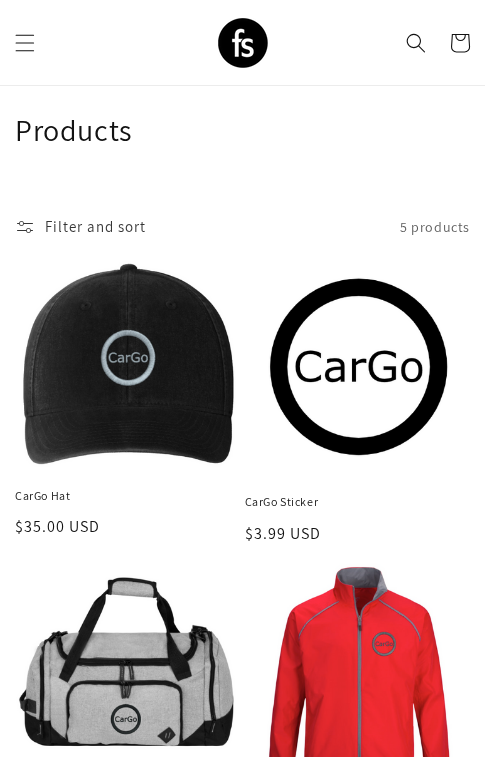 scroll, scrollTop: 29, scrollLeft: 0, axis: vertical 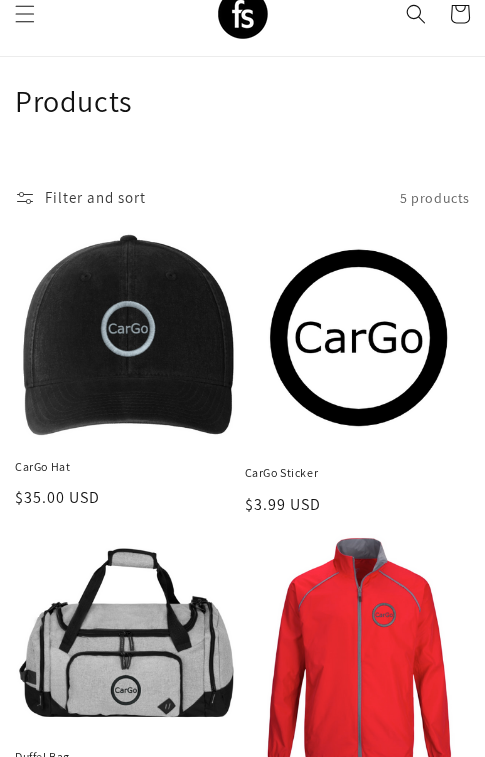 click on "CarGo Hat" at bounding box center [128, 467] 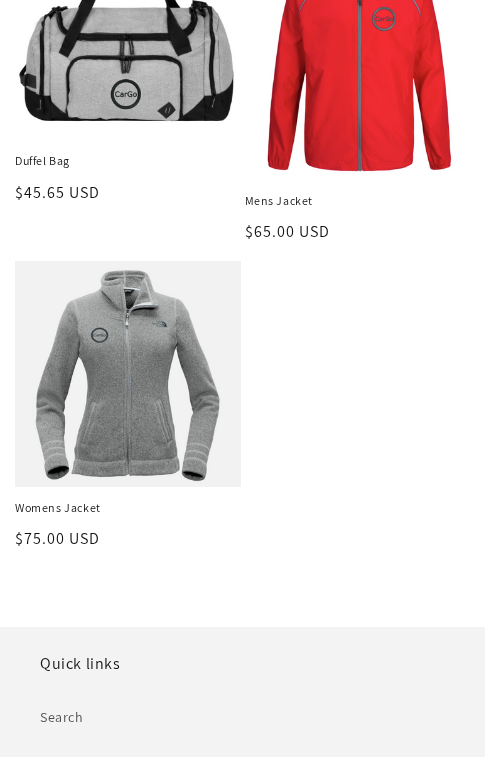 scroll, scrollTop: 659, scrollLeft: 0, axis: vertical 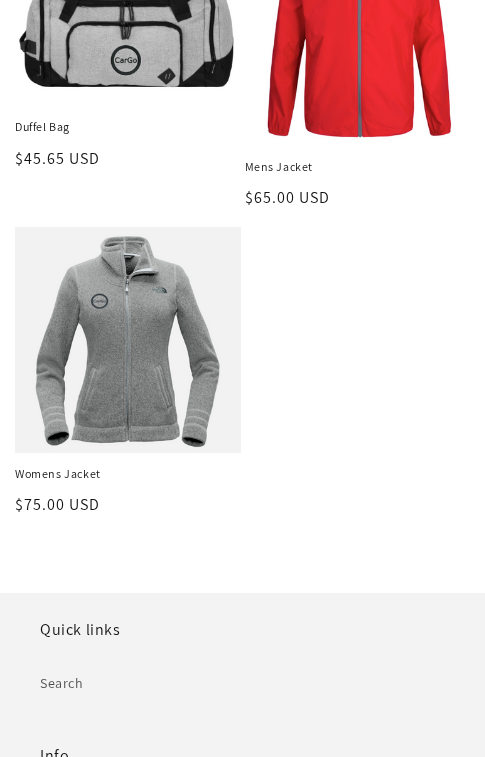 click on "Womens Jacket" at bounding box center [128, 474] 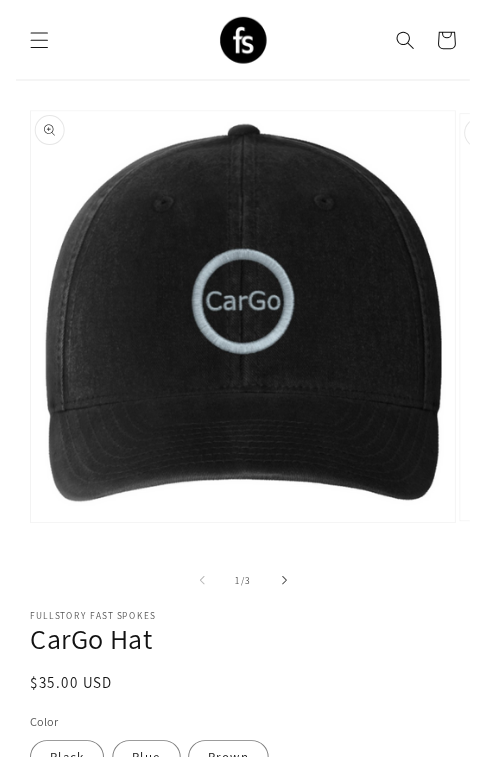 scroll, scrollTop: 0, scrollLeft: 0, axis: both 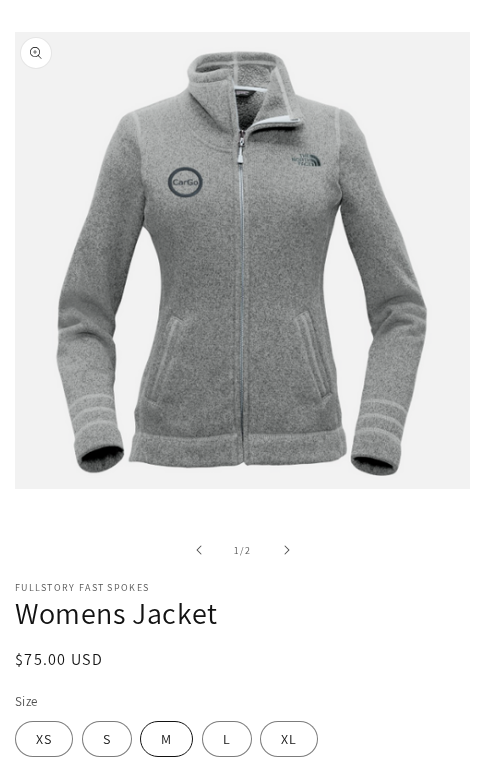 click on "M" at bounding box center [166, 739] 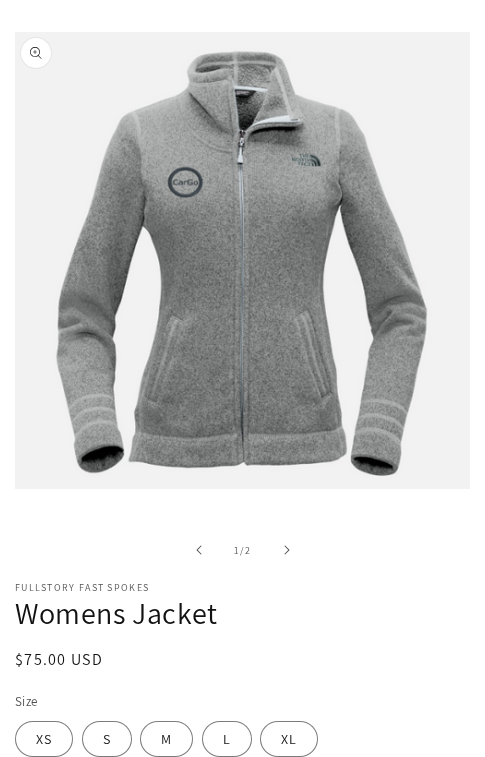 scroll, scrollTop: 247, scrollLeft: 0, axis: vertical 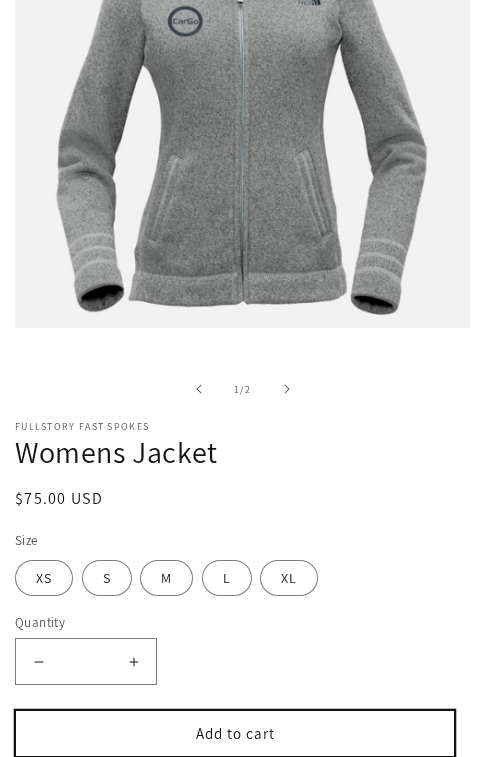click on "Add to cart" at bounding box center (235, 733) 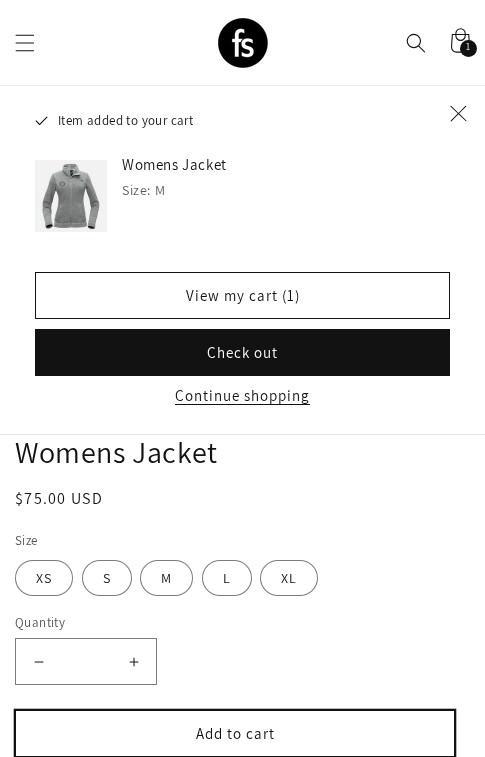 click on "Add to cart" at bounding box center (235, 733) 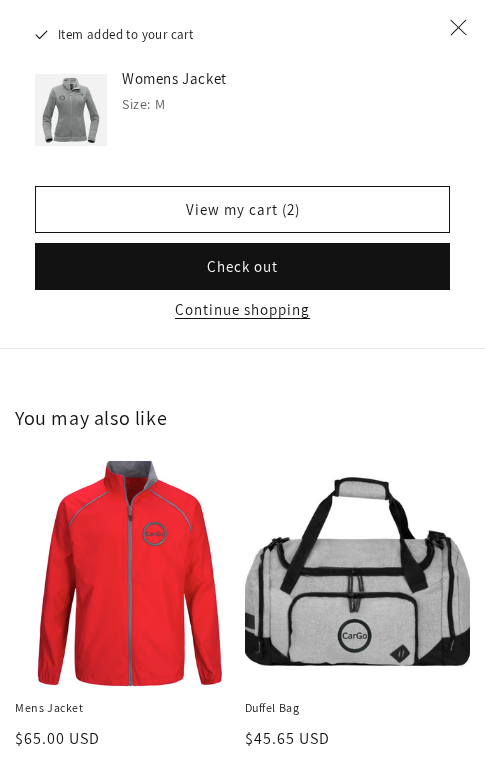 scroll, scrollTop: 2656, scrollLeft: 0, axis: vertical 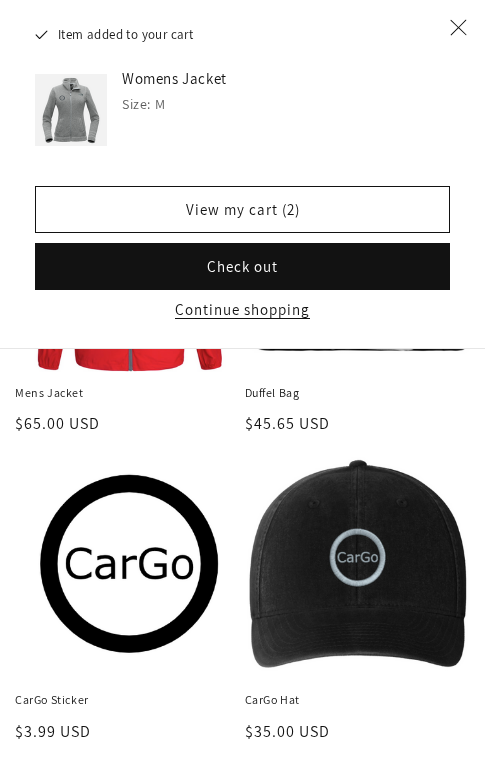 click on "CarGo Hat" at bounding box center (358, 700) 